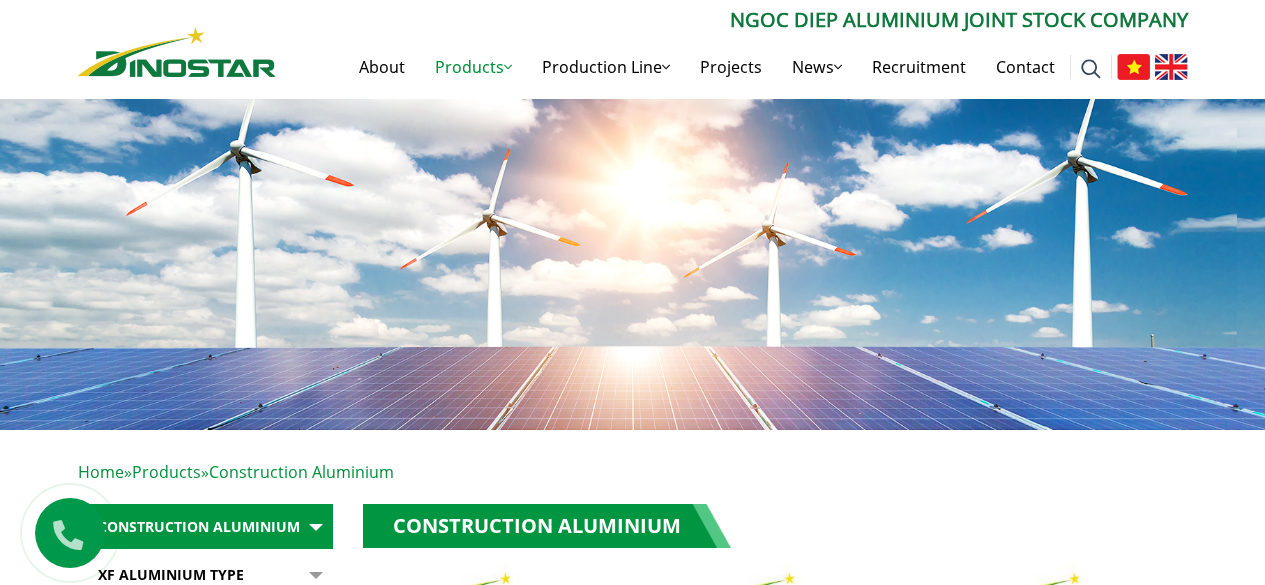 scroll, scrollTop: 0, scrollLeft: 0, axis: both 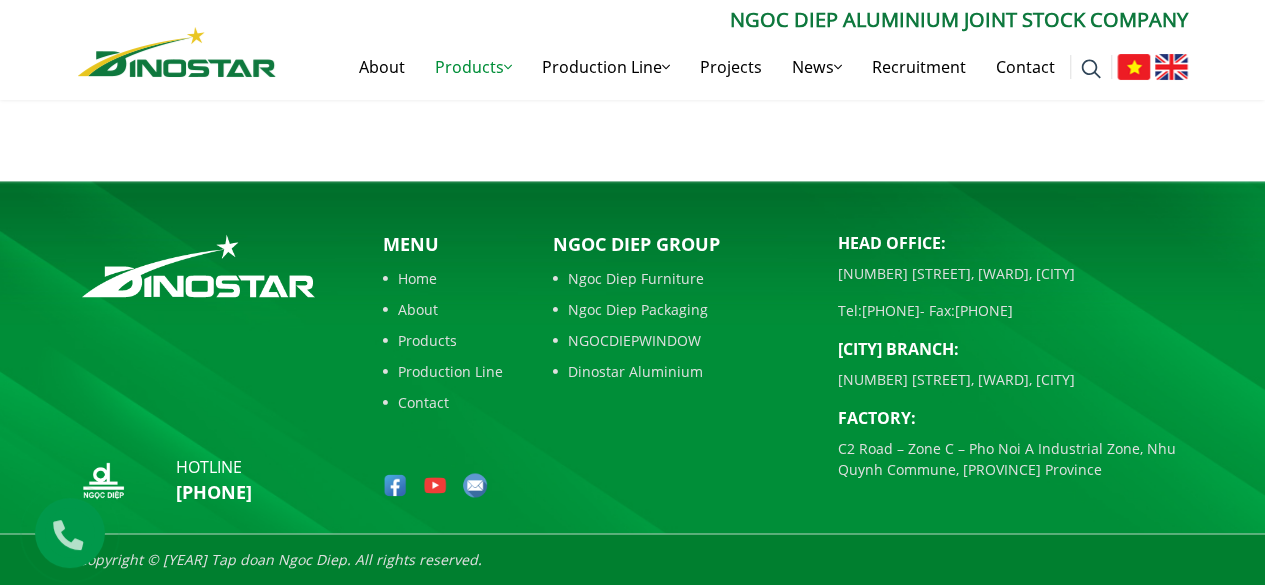 click on "NGOCDIEPWINDOW" at bounding box center (680, 340) 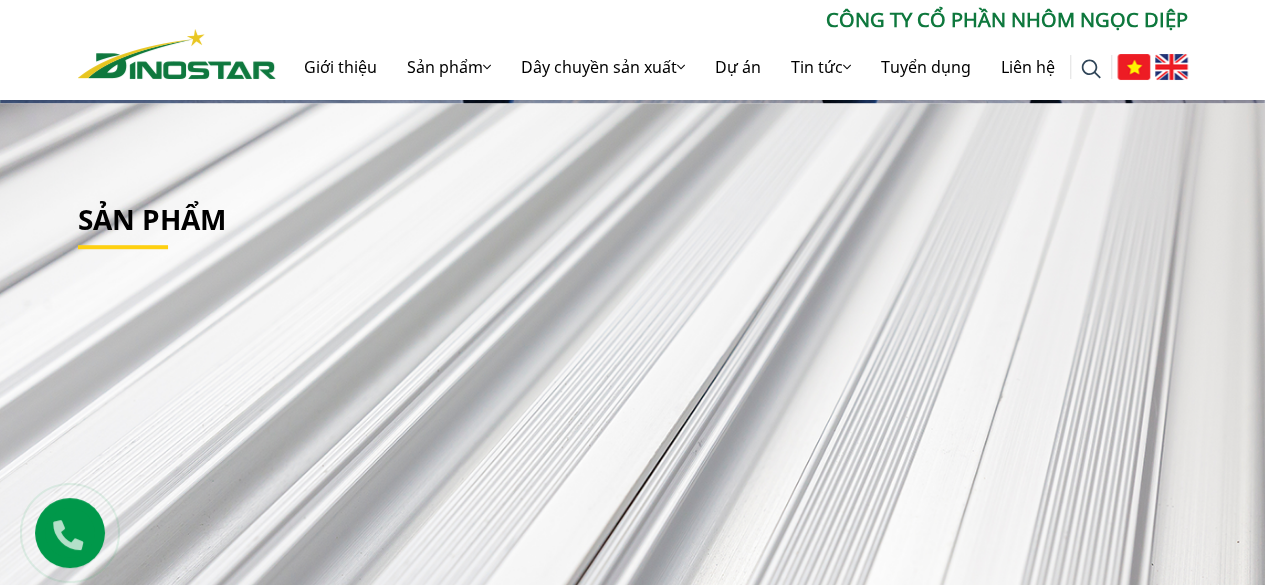 scroll, scrollTop: 600, scrollLeft: 0, axis: vertical 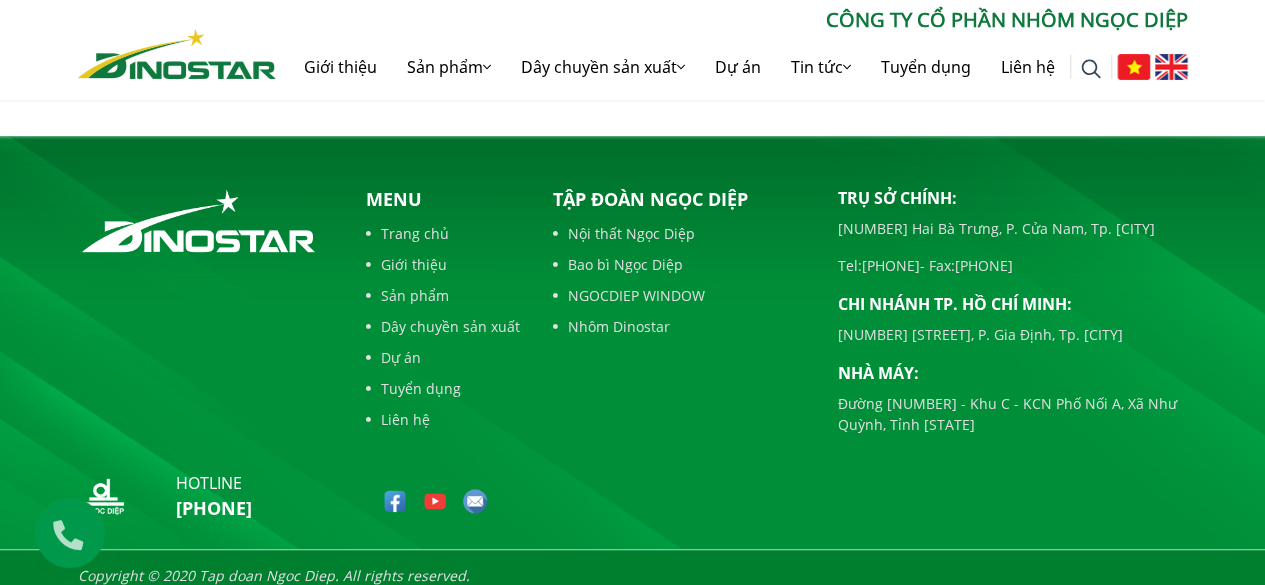 click at bounding box center (1171, 67) 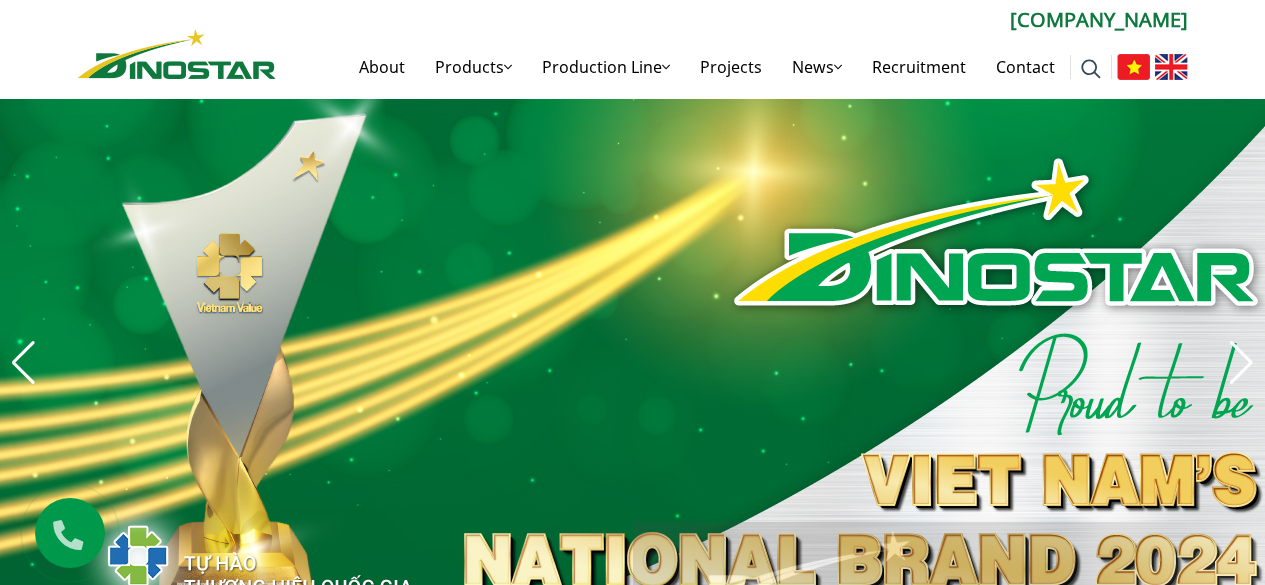 scroll, scrollTop: 400, scrollLeft: 0, axis: vertical 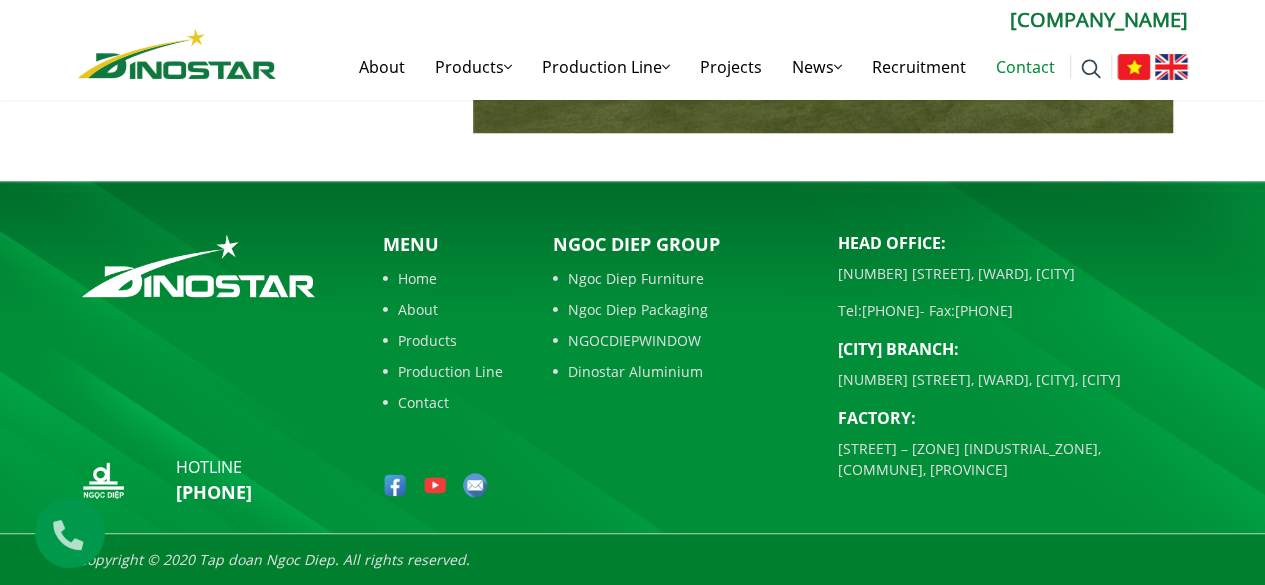 click on "Contact" at bounding box center (1025, 67) 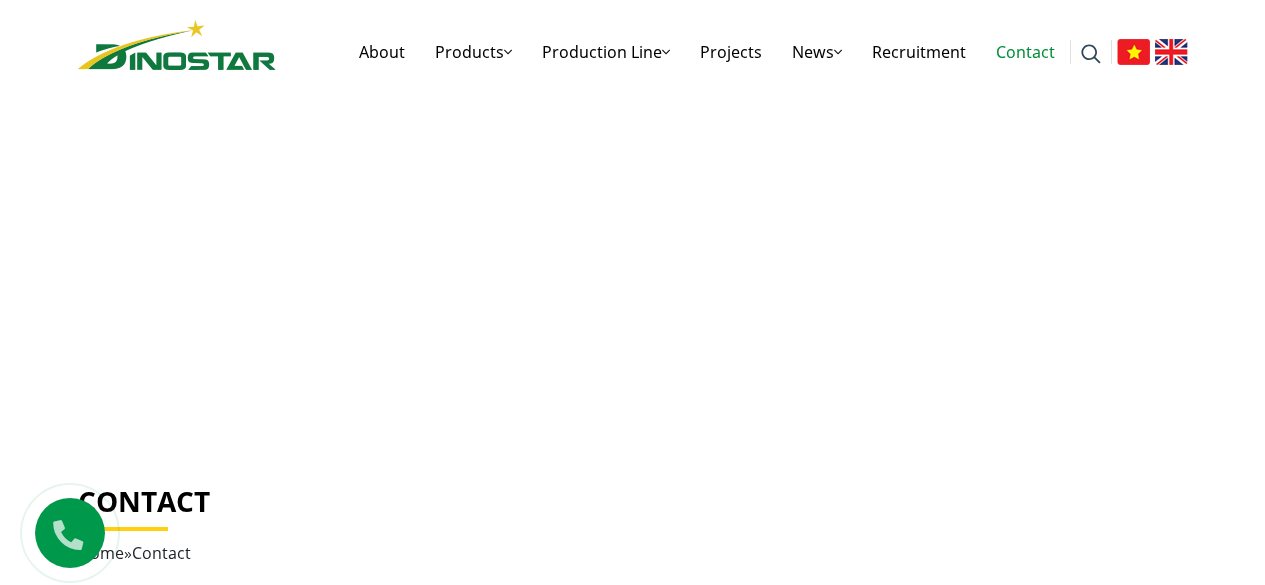 scroll, scrollTop: 0, scrollLeft: 0, axis: both 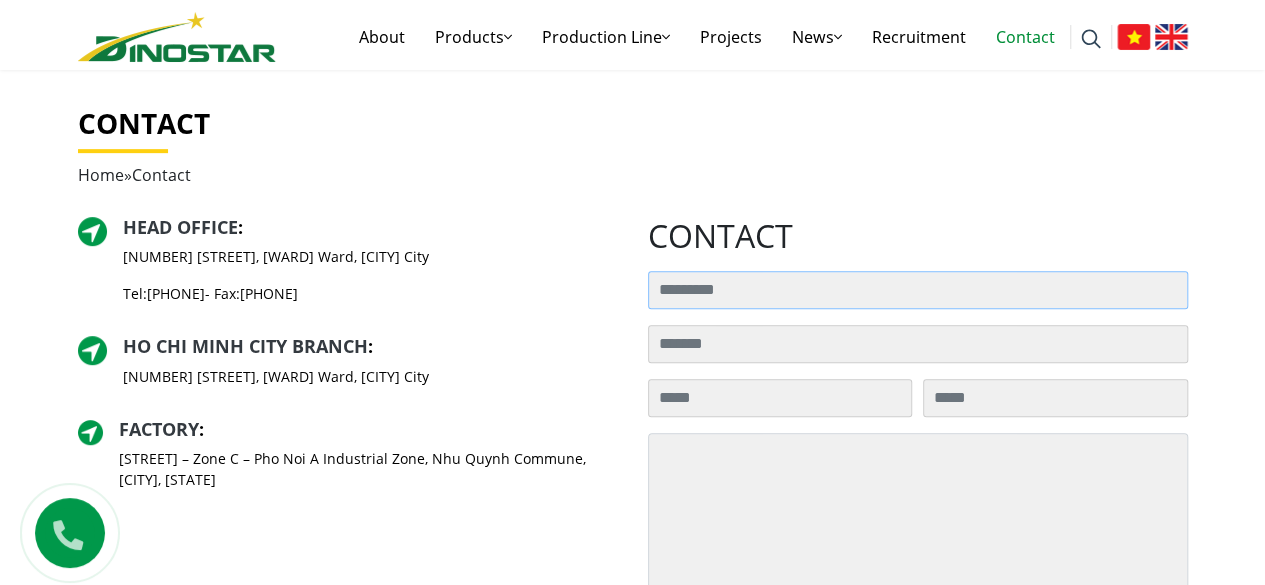 click on "Search for:" at bounding box center [918, 290] 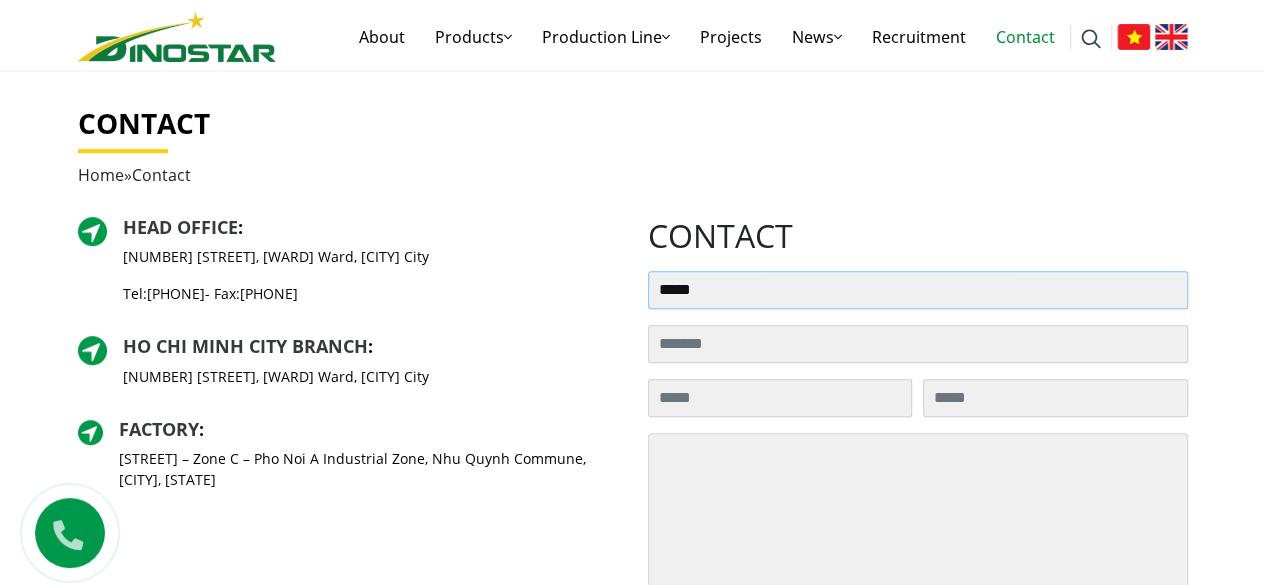 type on "*****" 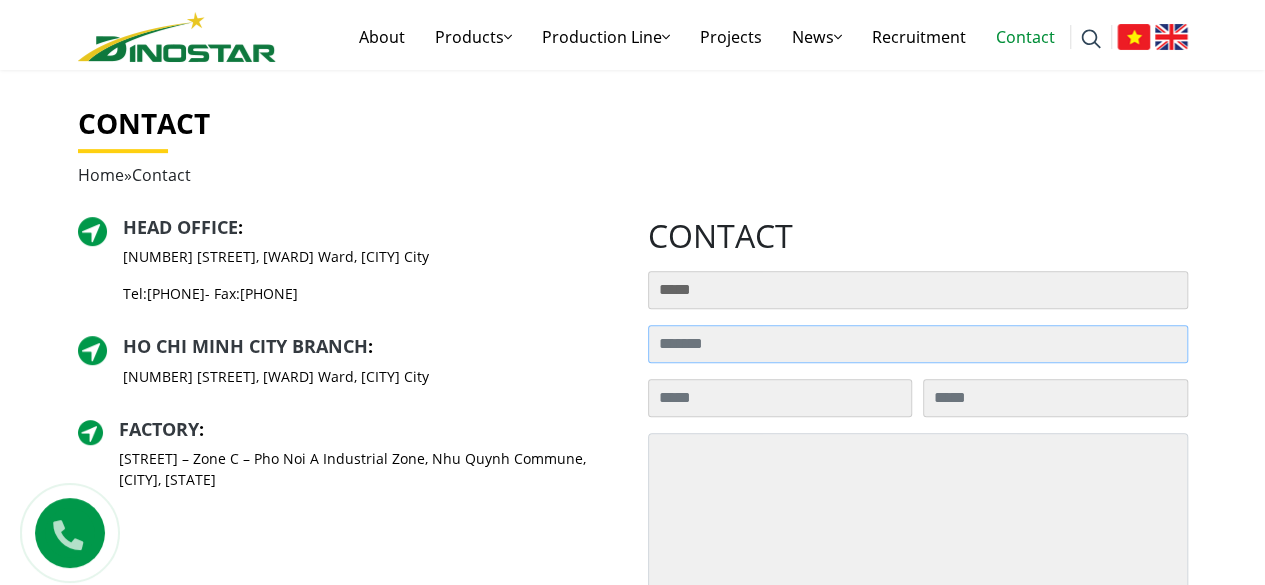 click on "Search for:" at bounding box center (918, 344) 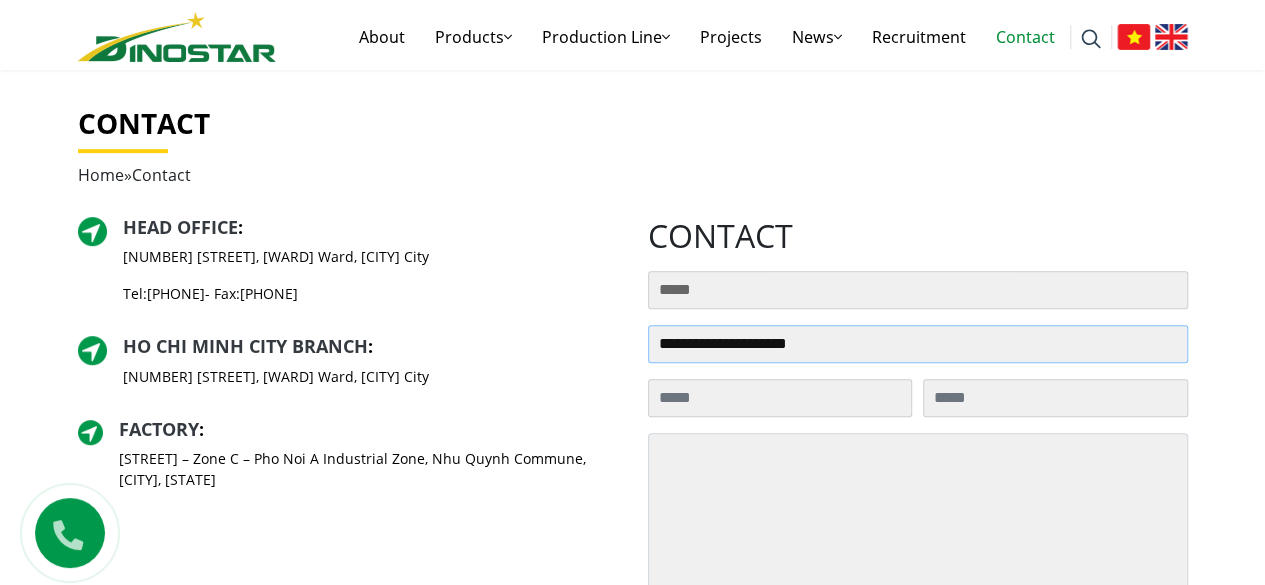type on "**********" 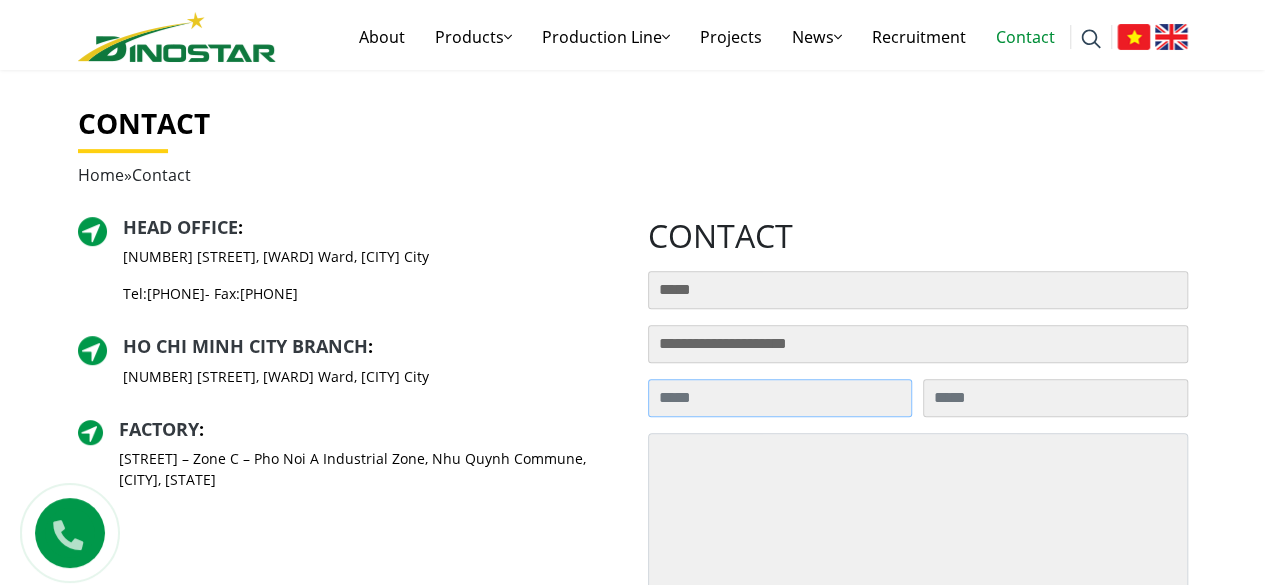 click on "Search for:" at bounding box center (780, 398) 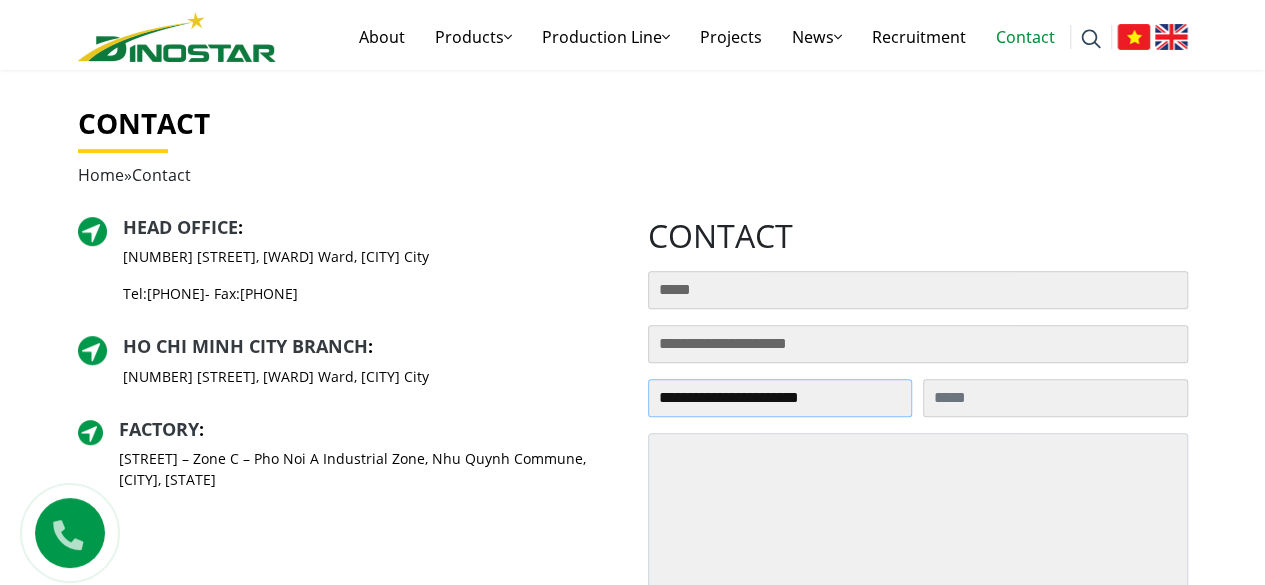 type on "**********" 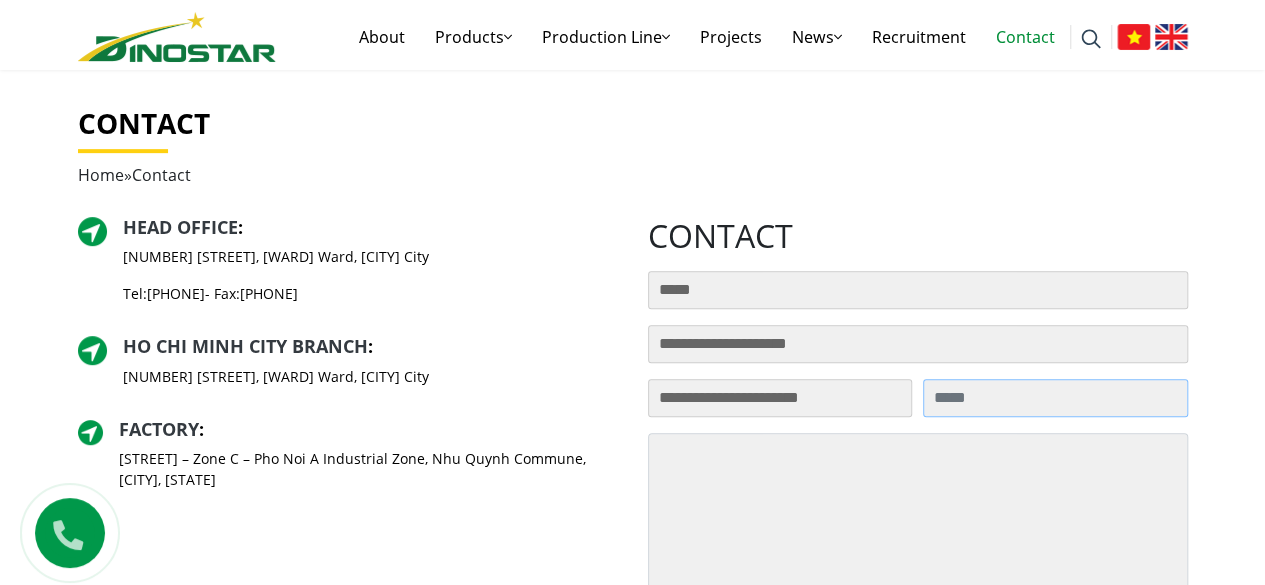 click on "Search for:" at bounding box center [1055, 398] 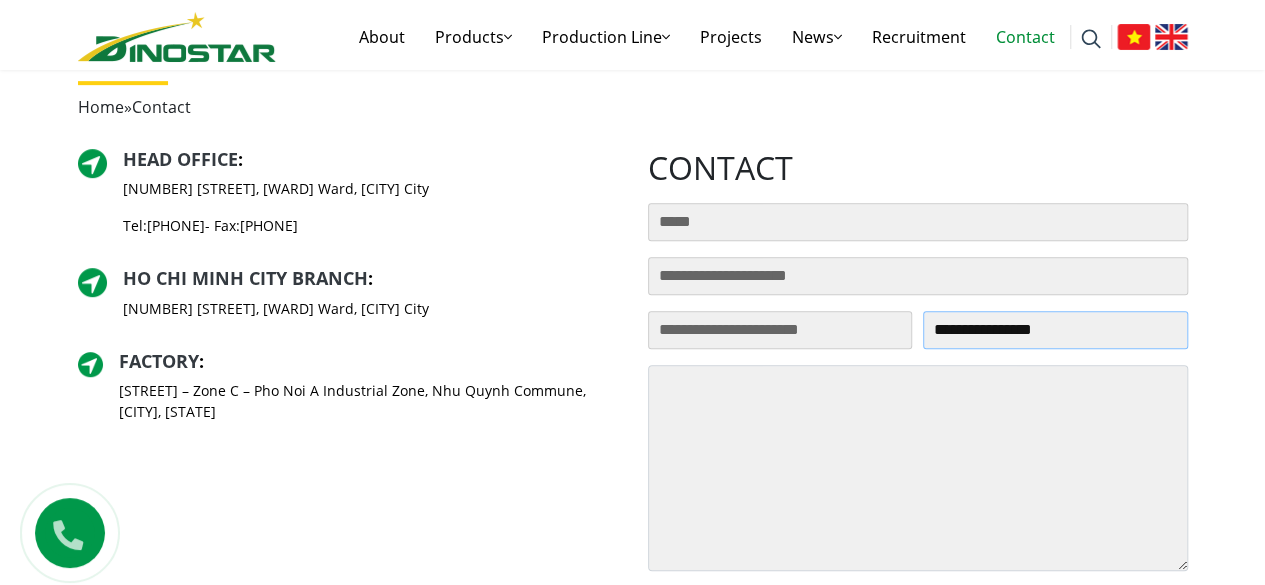 scroll, scrollTop: 478, scrollLeft: 0, axis: vertical 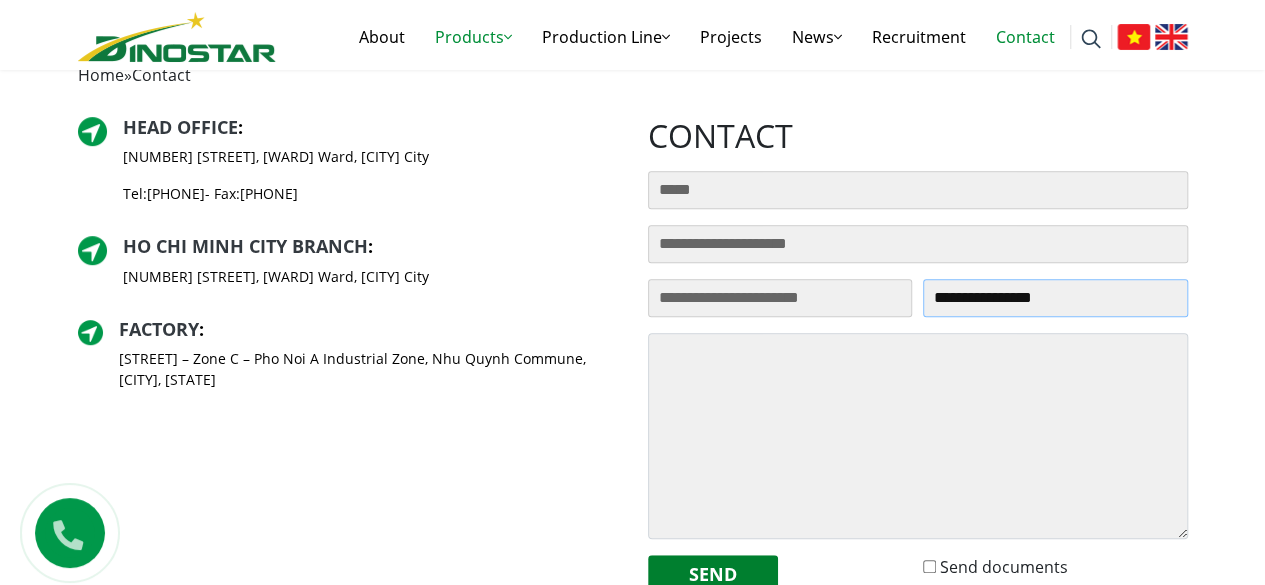 type on "**********" 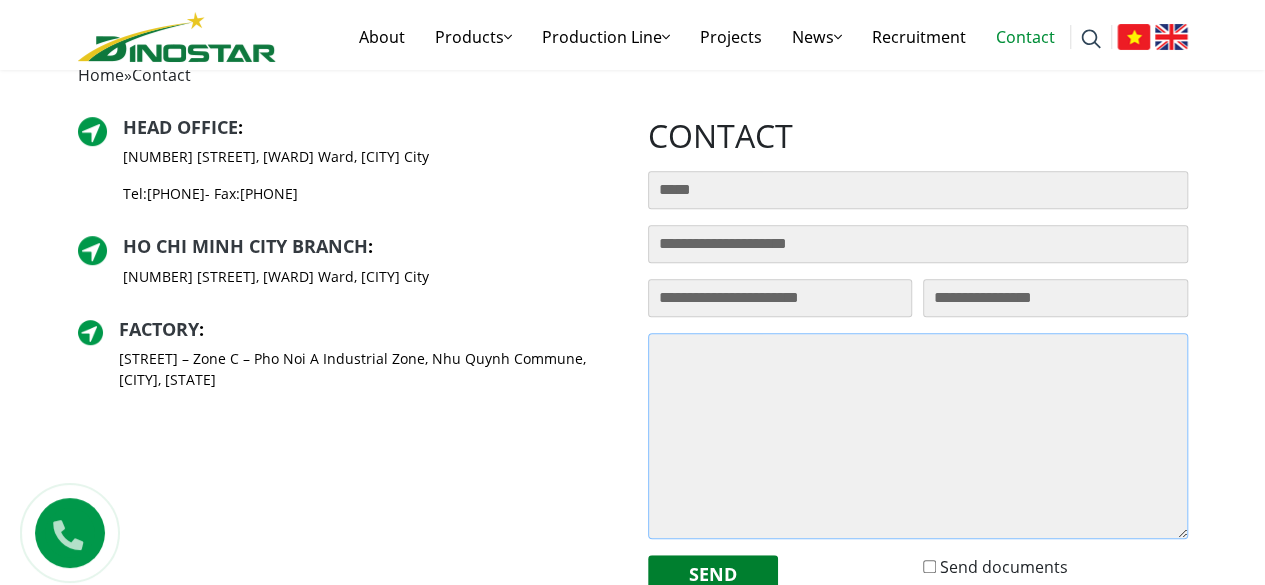 click at bounding box center (918, 436) 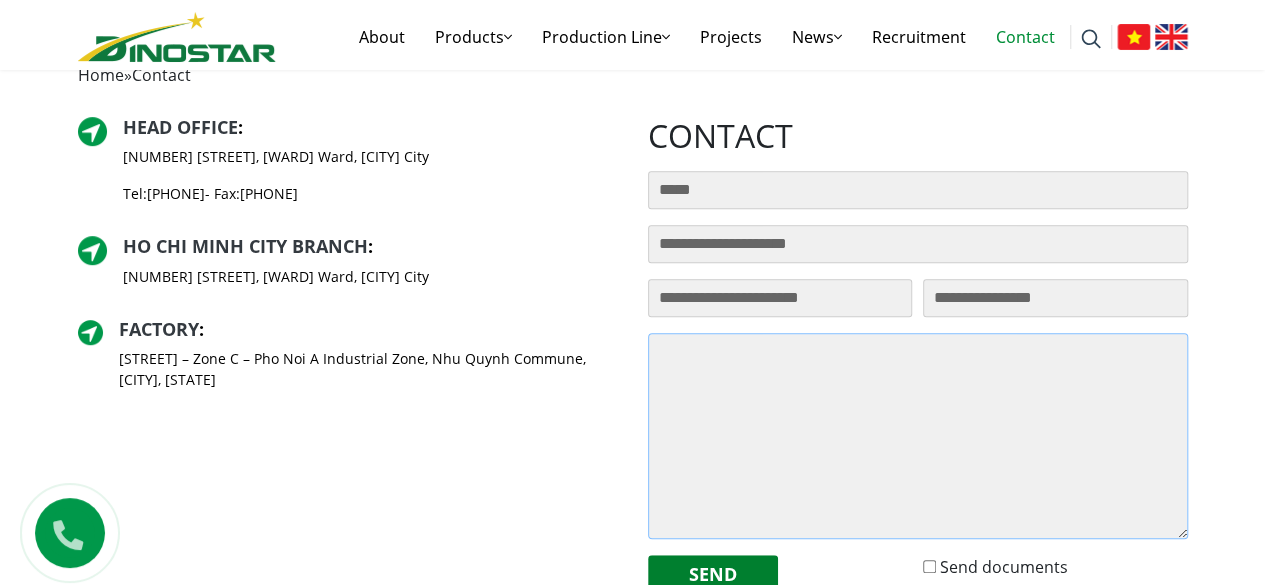 paste on "**********" 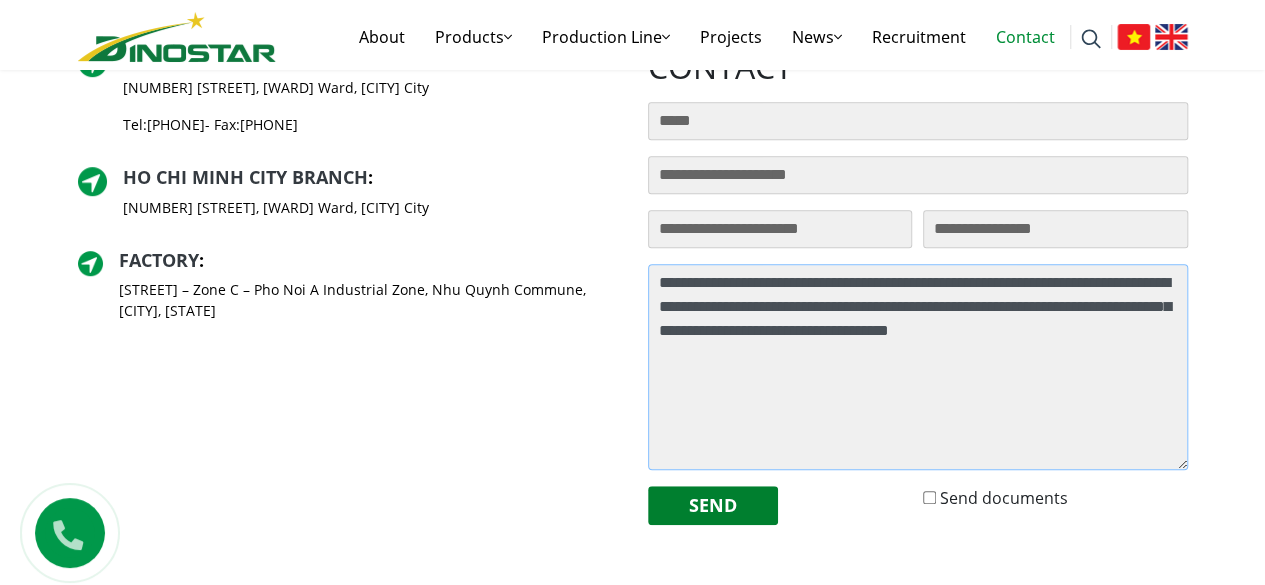 scroll, scrollTop: 578, scrollLeft: 0, axis: vertical 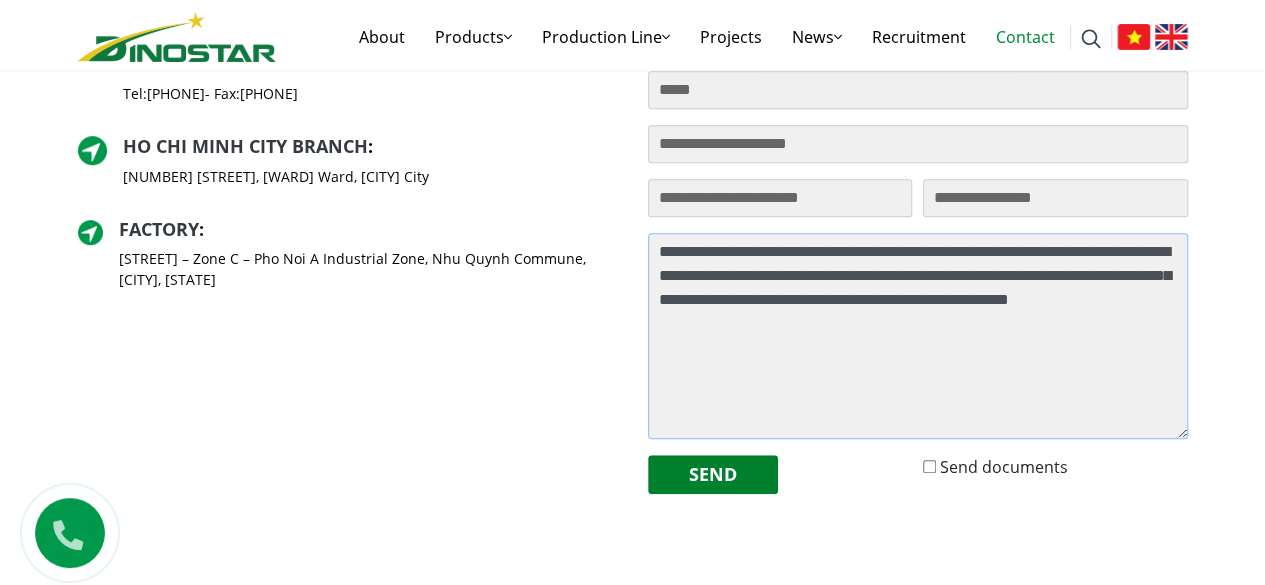 click on "**********" at bounding box center (918, 336) 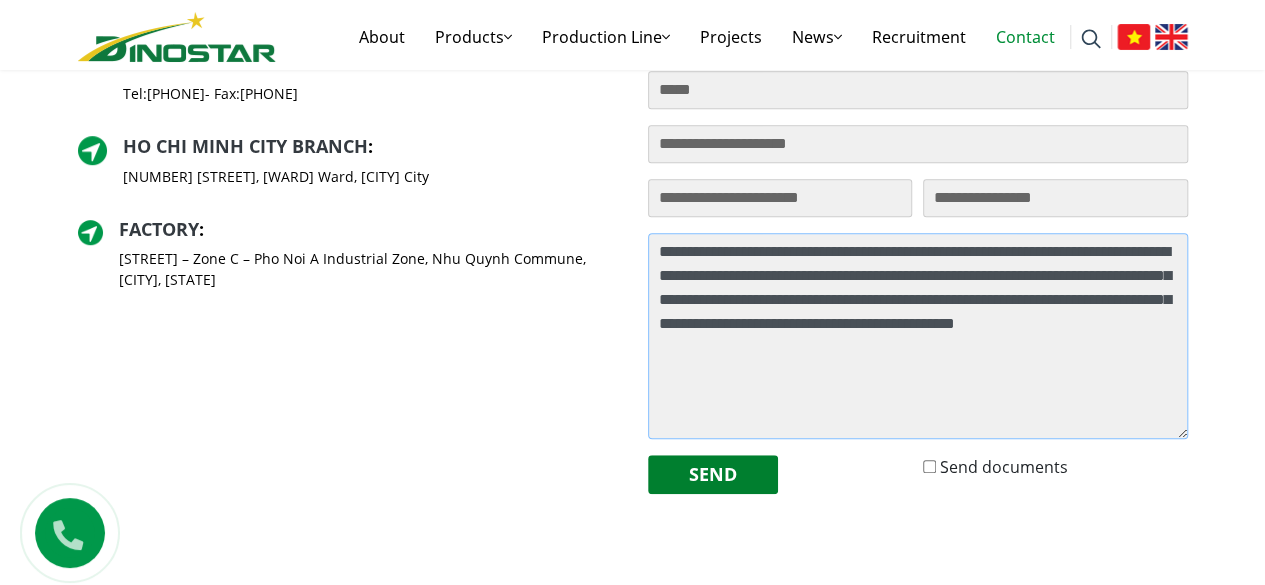 type on "**********" 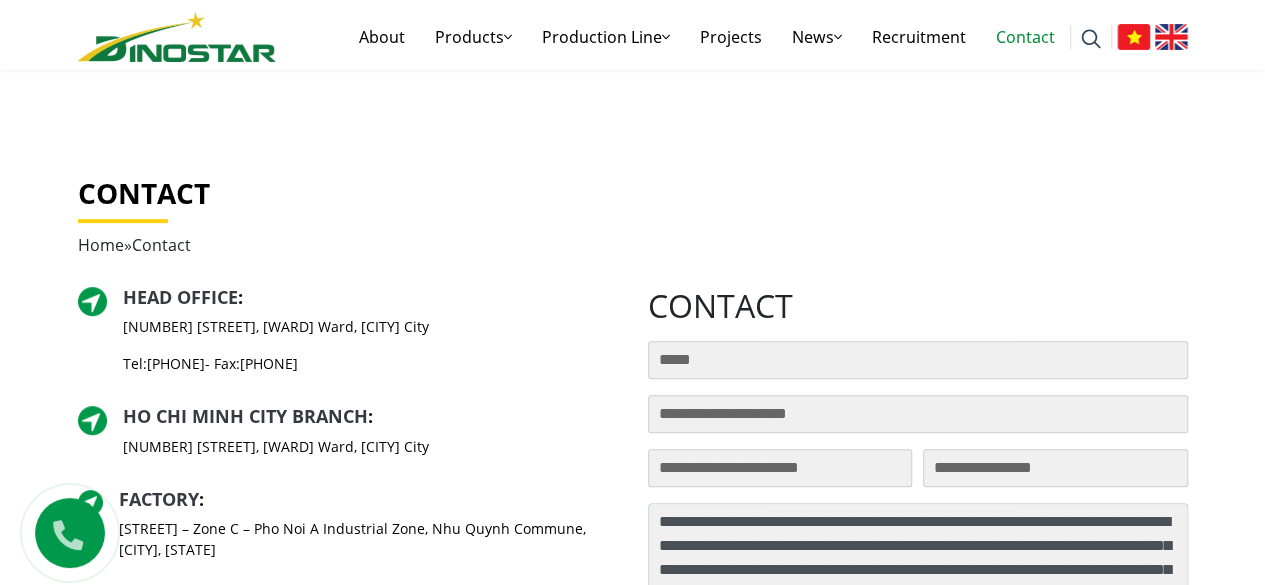 scroll, scrollTop: 608, scrollLeft: 0, axis: vertical 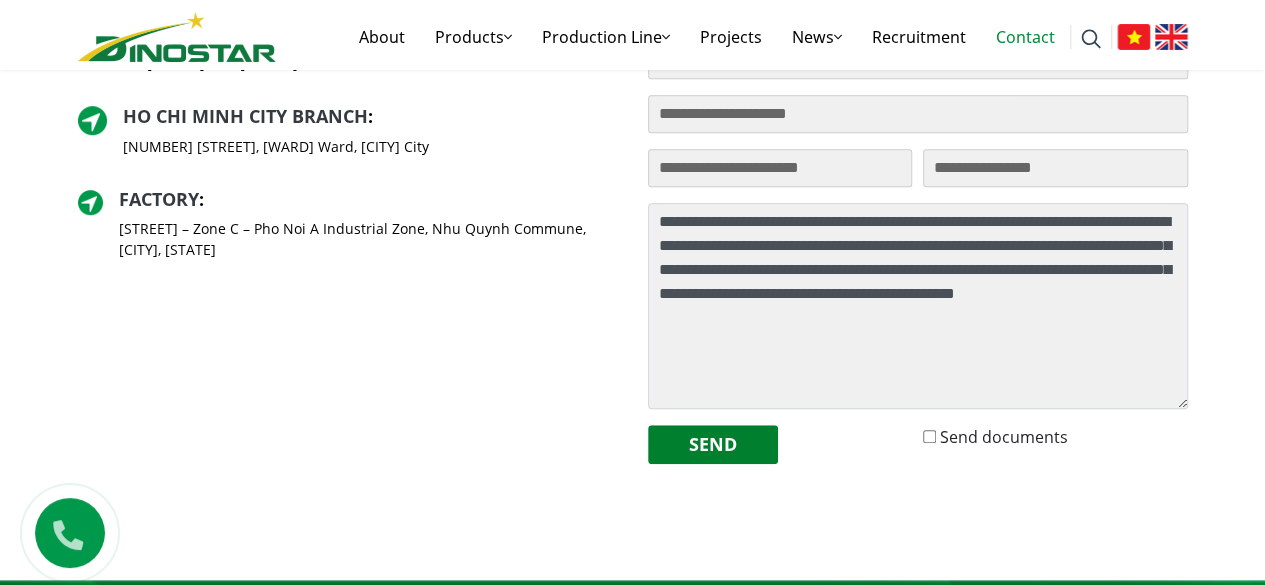click on "Send documents" at bounding box center [1004, 437] 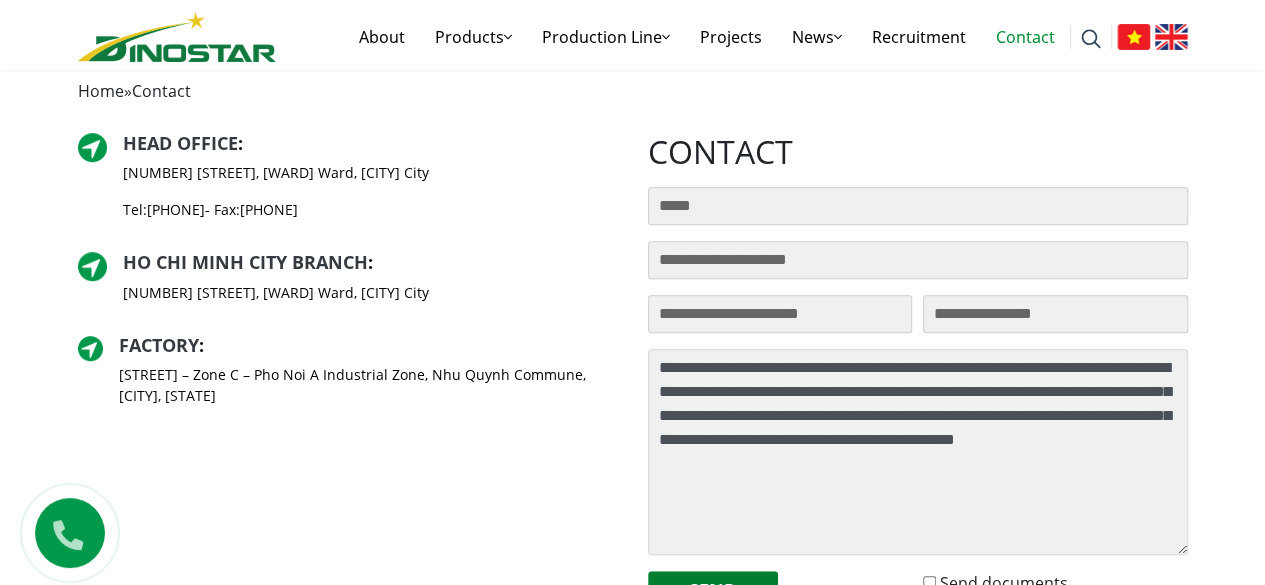 scroll, scrollTop: 508, scrollLeft: 0, axis: vertical 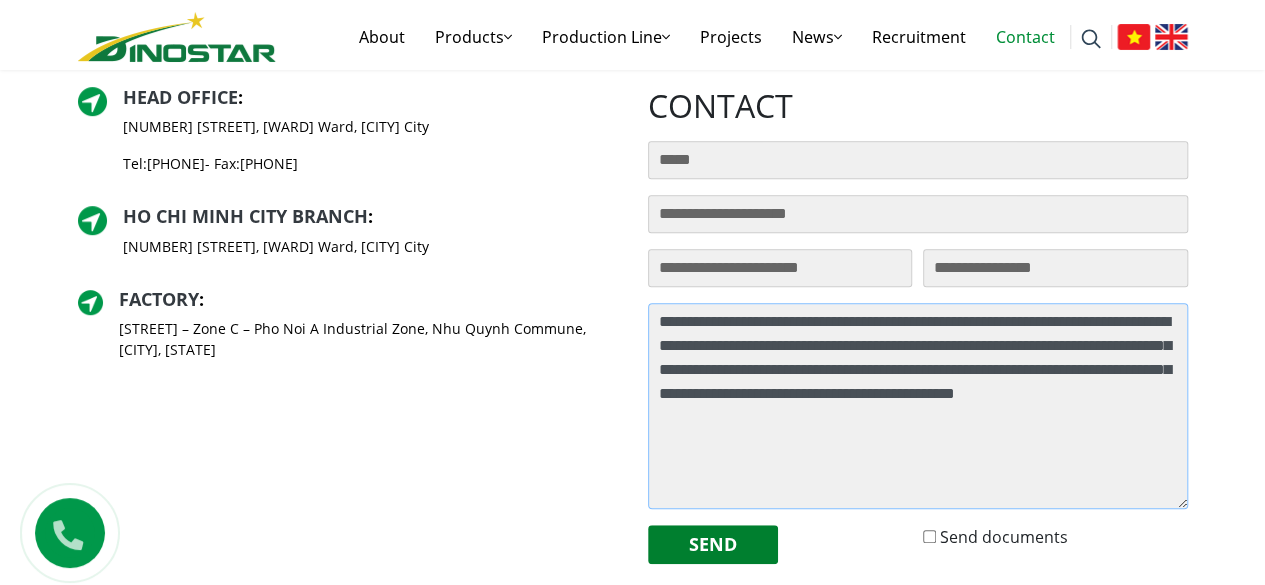click on "**********" at bounding box center (918, 406) 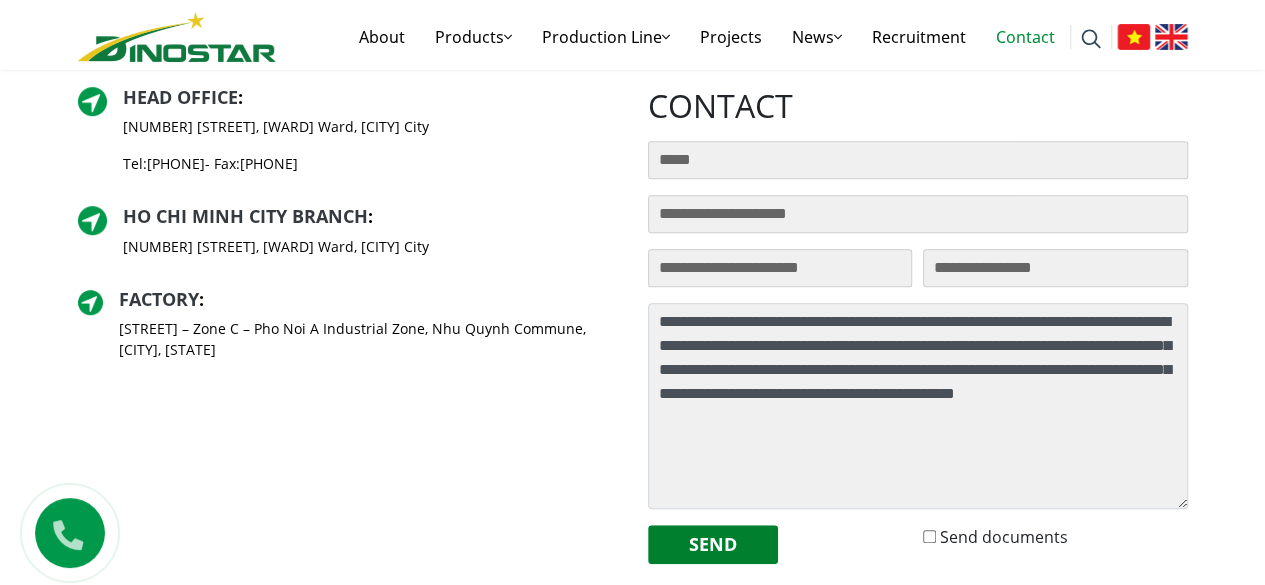 click on "Contact
Home  »  Contact
Head Office :
35 Hai Ba Trung Street, Cua Nam Ward, Hanoi City
Tel:  024 3942 7991  - Fax:  024 3218 1304
HO CHI MINH CITY BRANCH :
360 Dien Bien Phu Street, Gia Dinh Ward, Ho Chi Minh City" at bounding box center [632, 301] 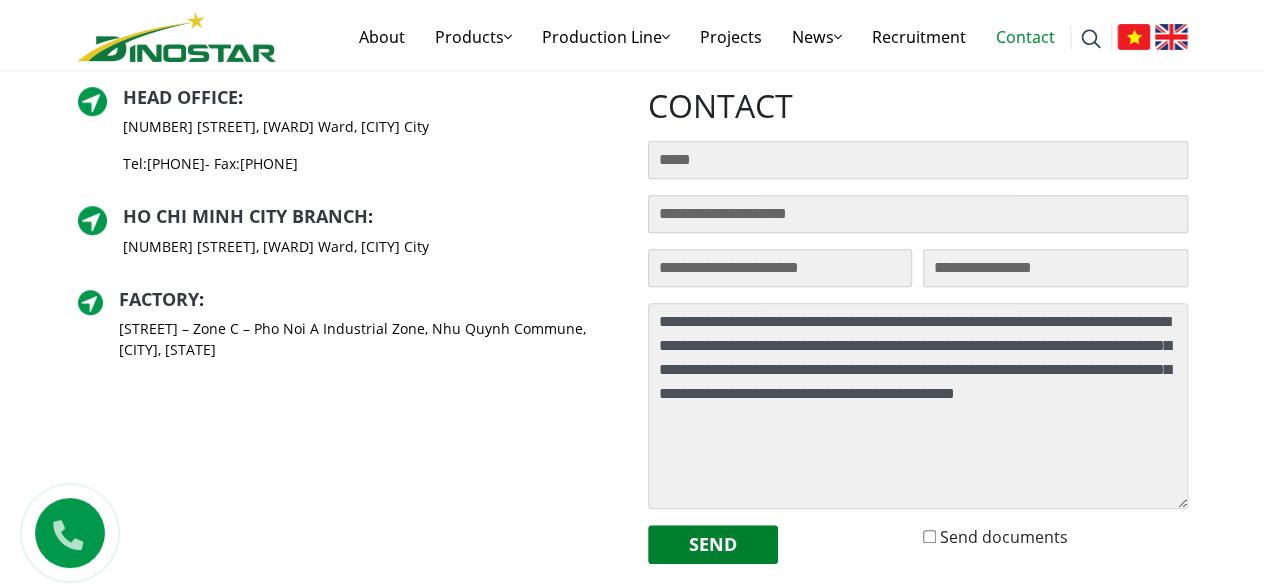 scroll, scrollTop: 624, scrollLeft: 0, axis: vertical 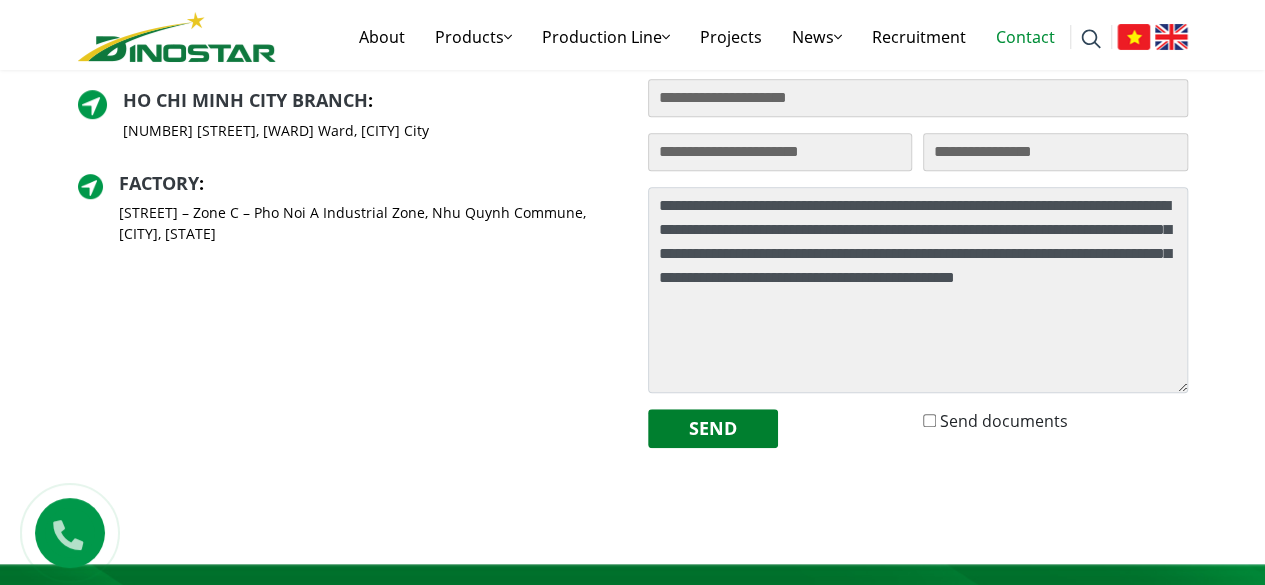 click on "Send documents" at bounding box center (1004, 421) 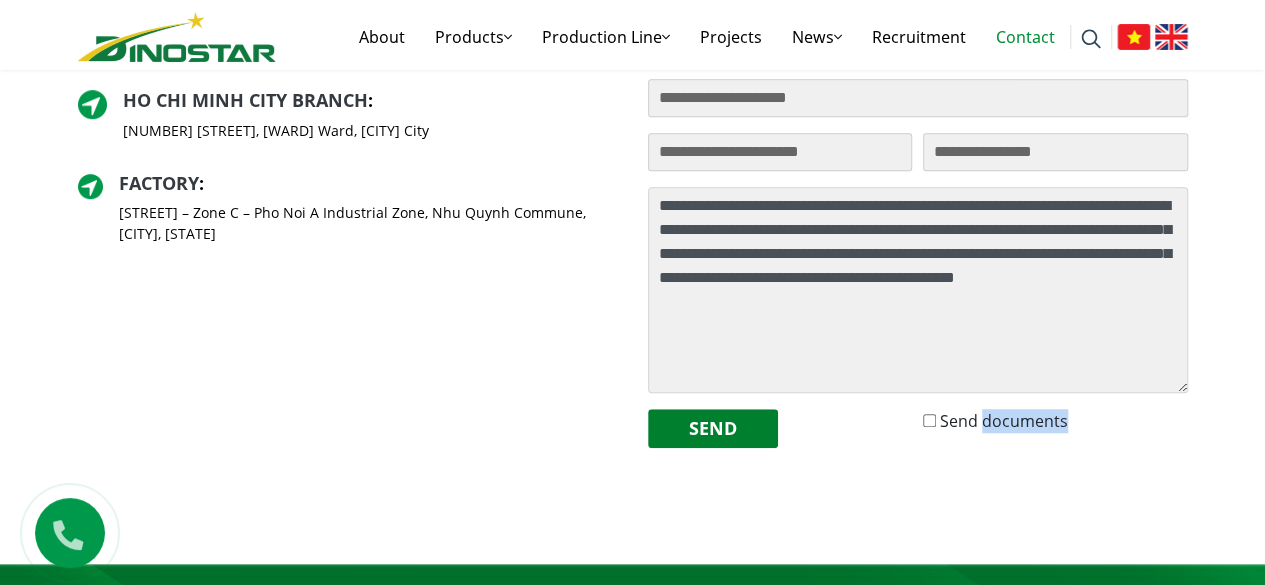 click on "Send documents" at bounding box center [1004, 421] 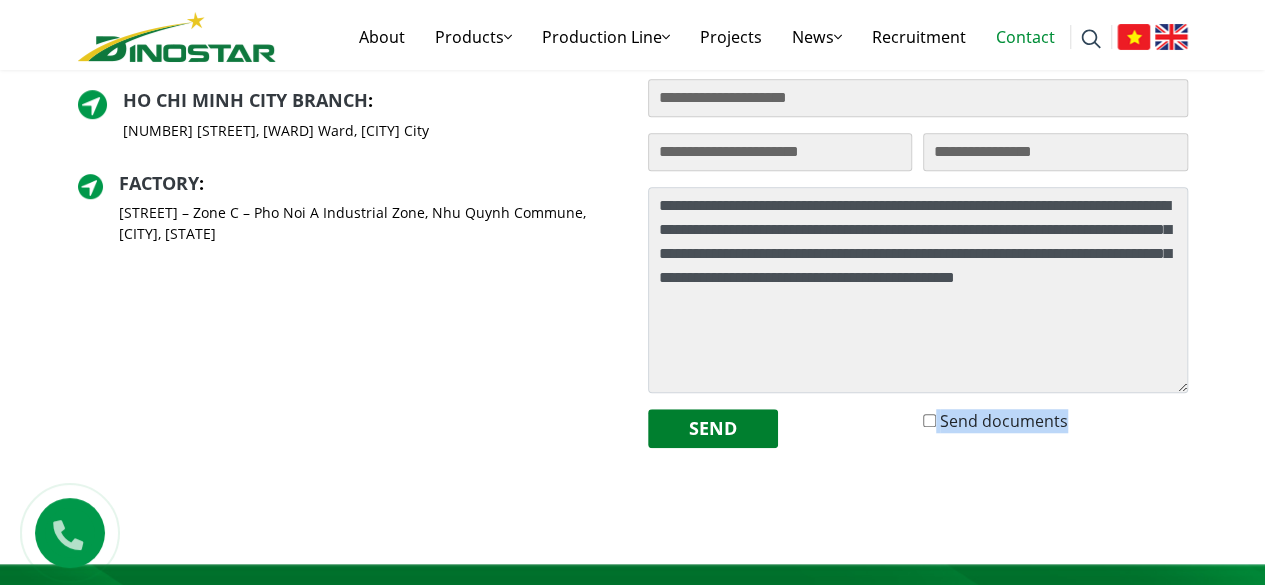 click on "Send documents" at bounding box center (1004, 421) 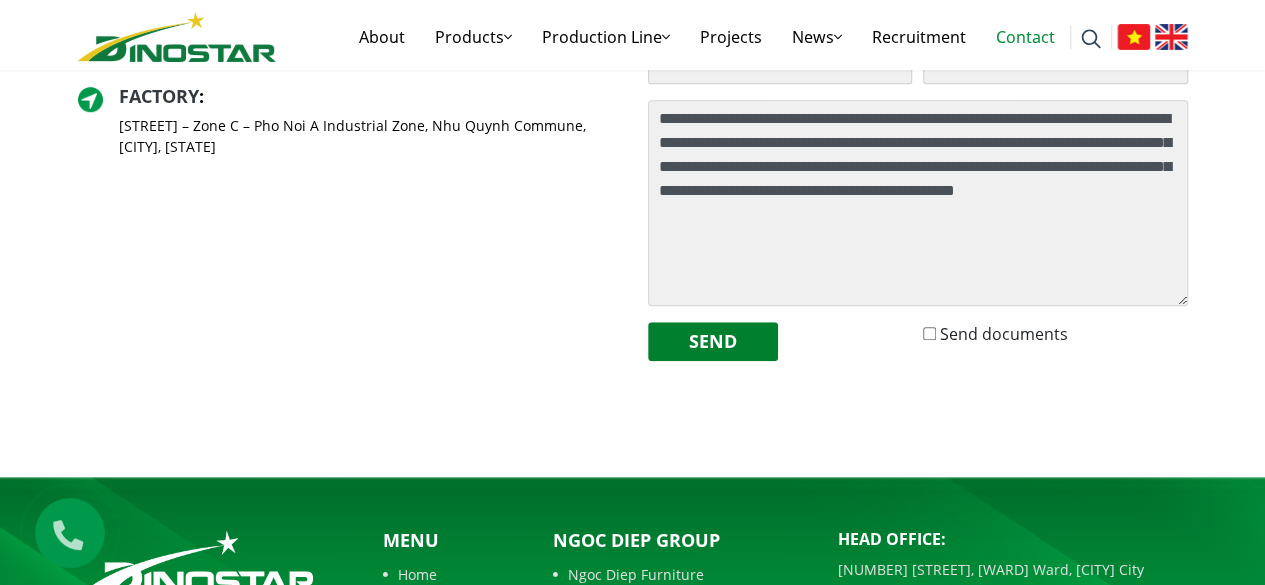 scroll, scrollTop: 708, scrollLeft: 0, axis: vertical 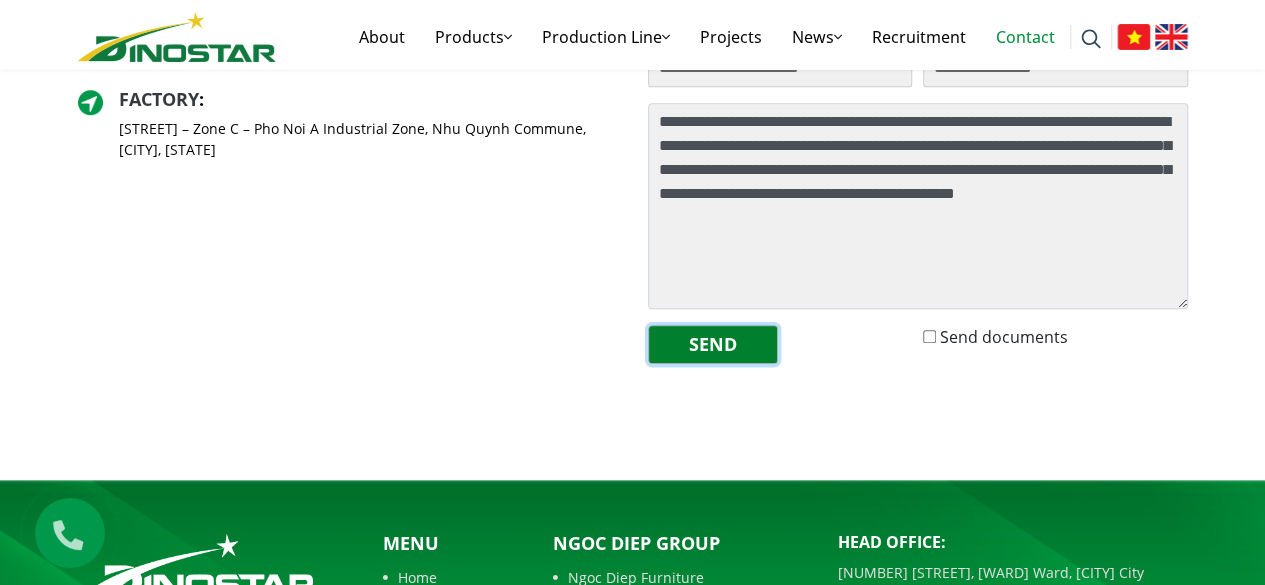 click on "Send" at bounding box center (713, 344) 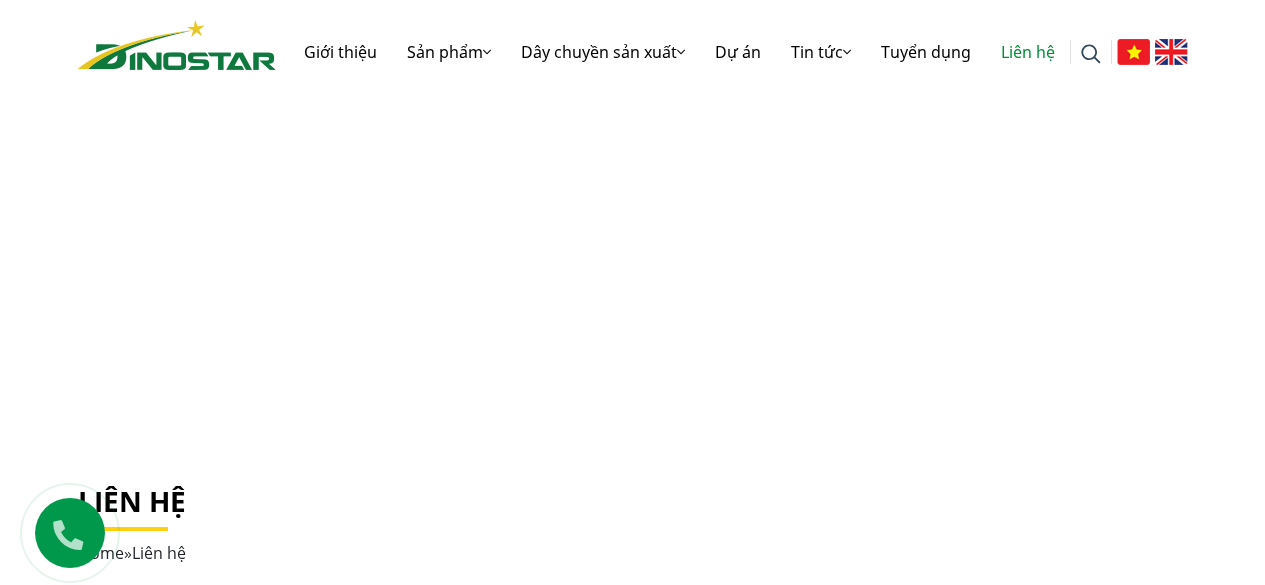 scroll, scrollTop: 0, scrollLeft: 0, axis: both 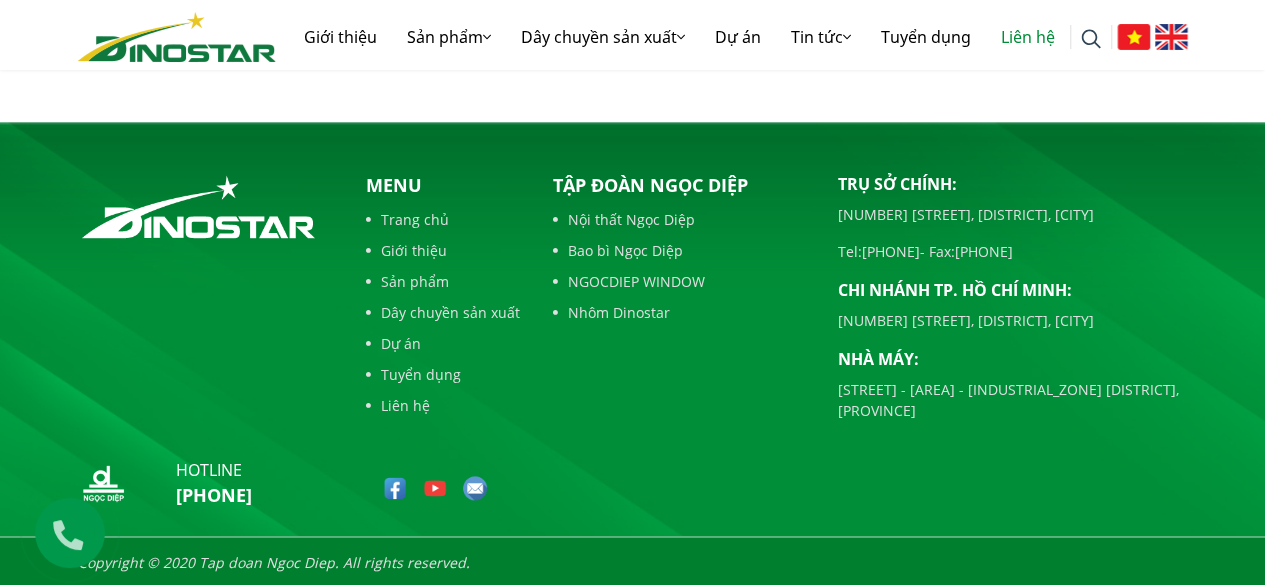click at bounding box center [475, 488] 